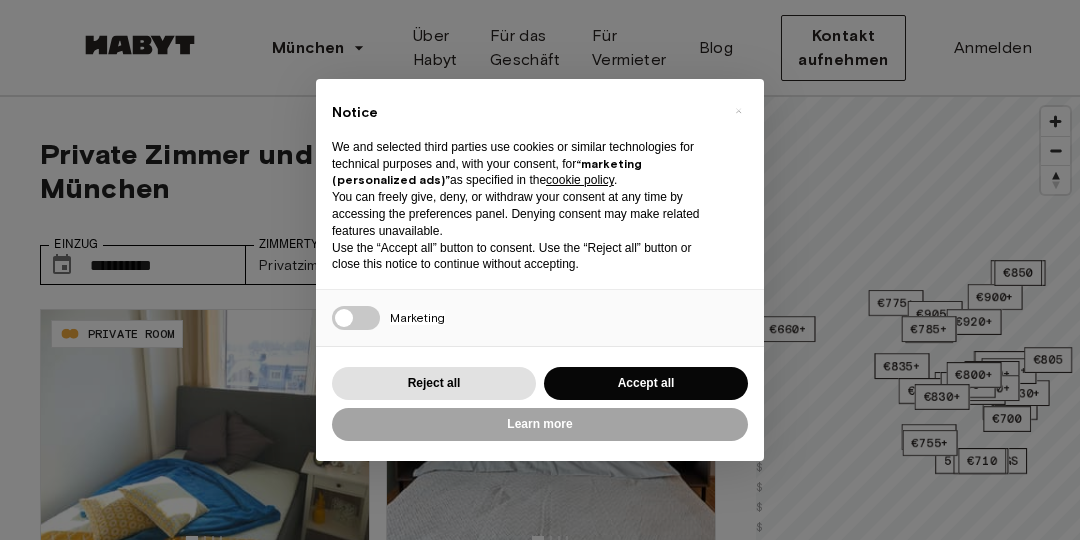 scroll, scrollTop: 0, scrollLeft: 0, axis: both 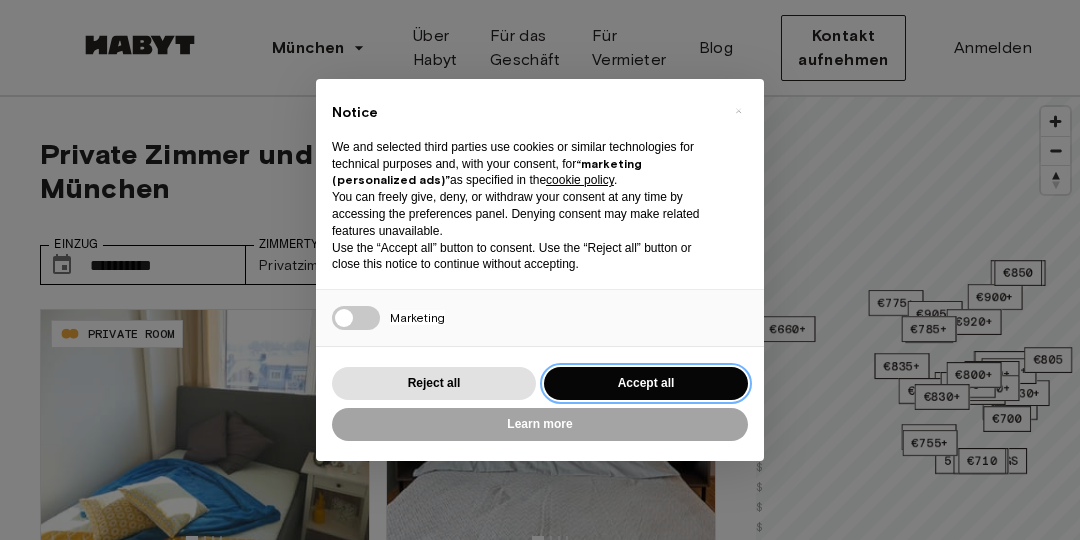 click on "Accept all" at bounding box center [646, 383] 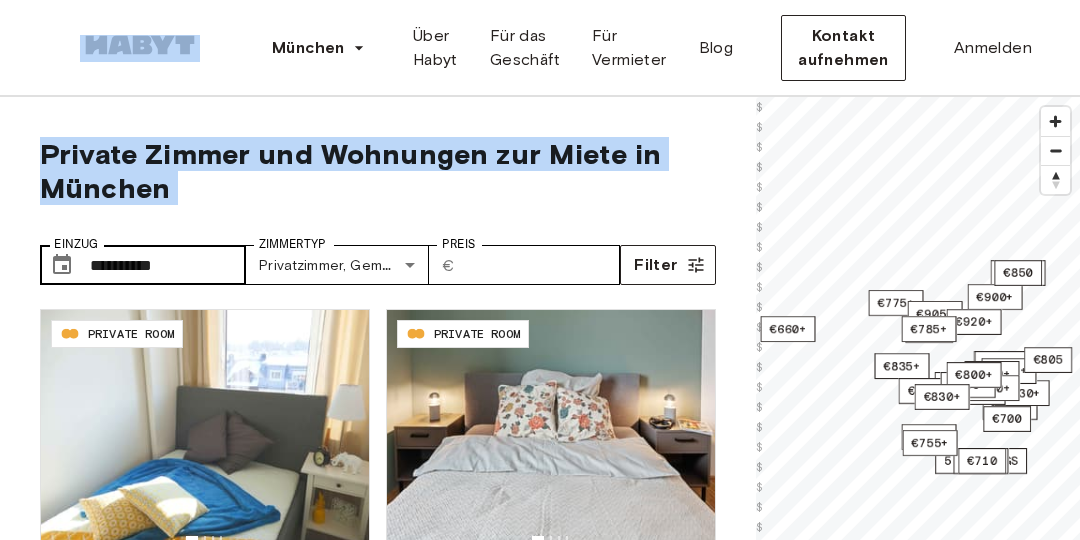 drag, startPoint x: 3, startPoint y: 90, endPoint x: 151, endPoint y: 277, distance: 238.4806 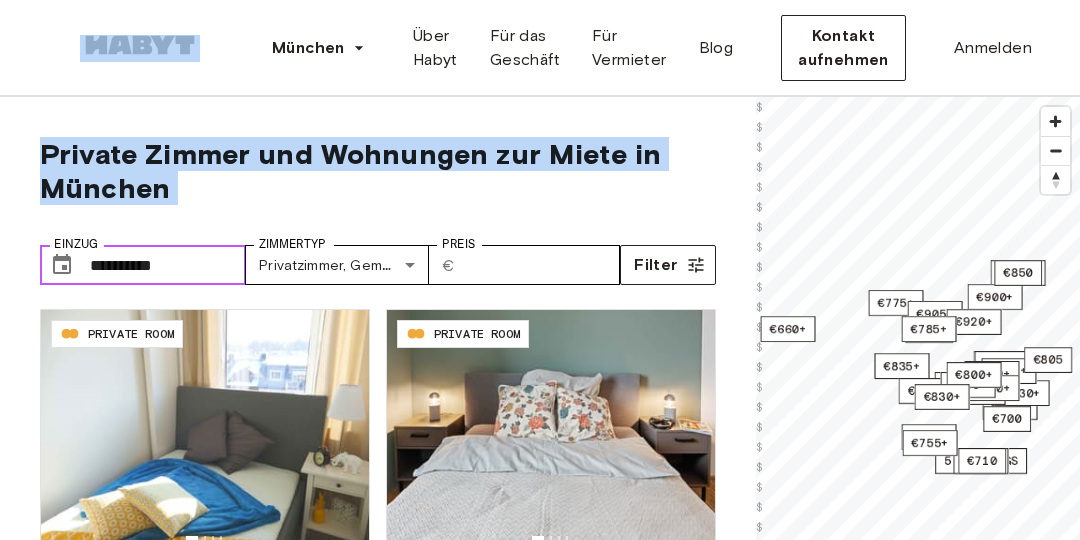 click on "**********" at bounding box center [168, 265] 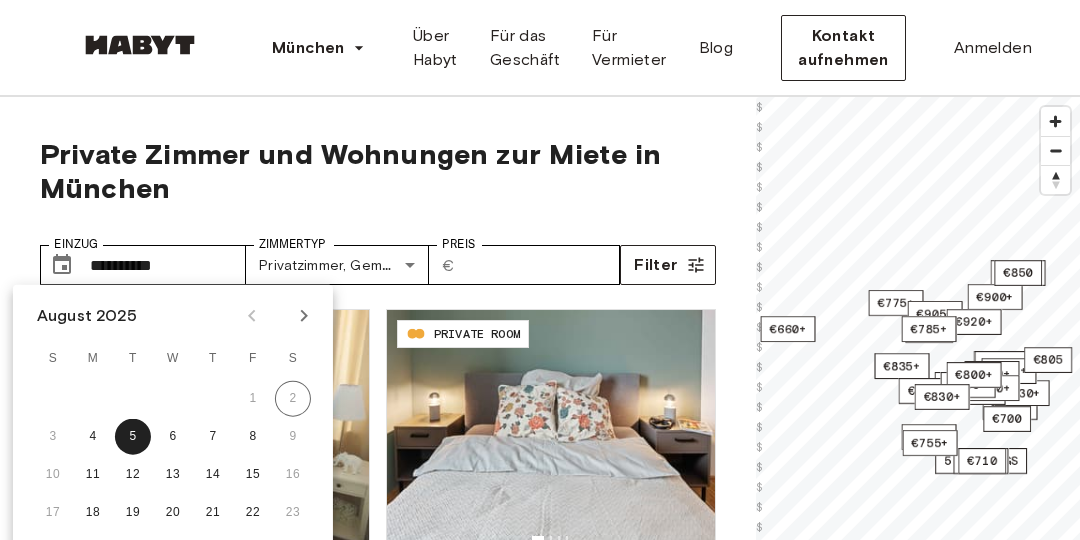 click 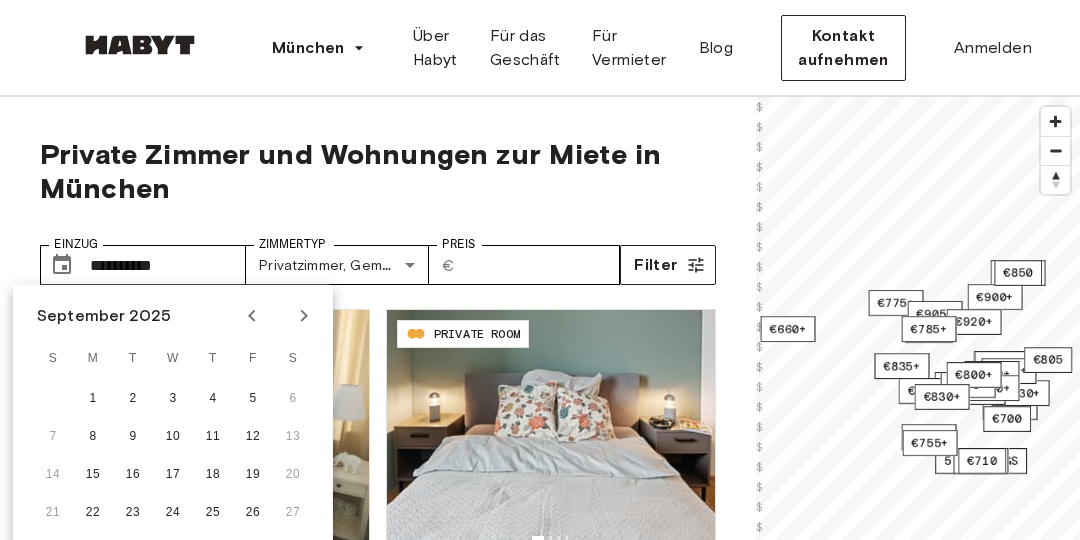 click 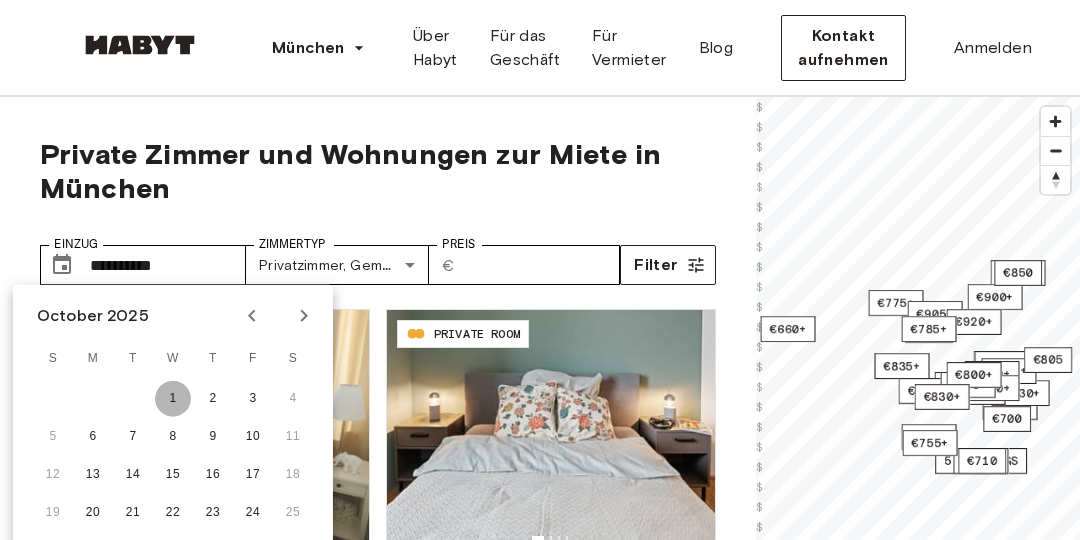 click on "1" at bounding box center [173, 399] 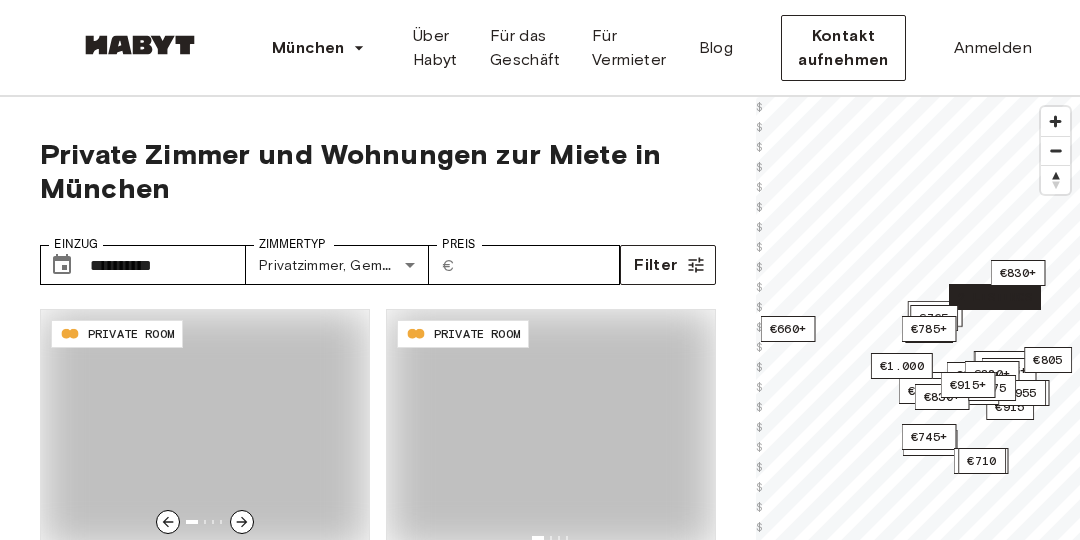 type on "**********" 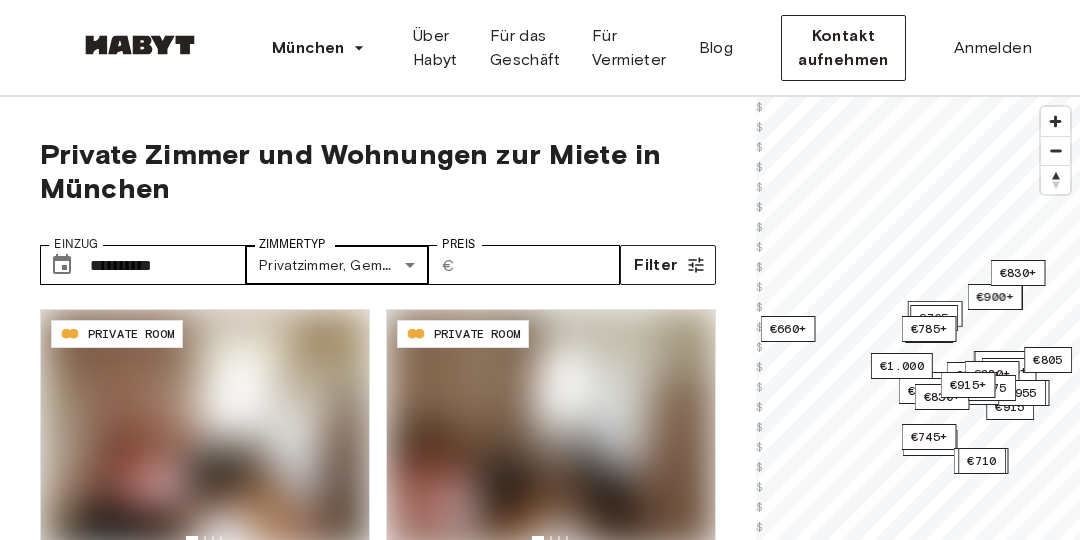 click on "**********" at bounding box center (540, 2461) 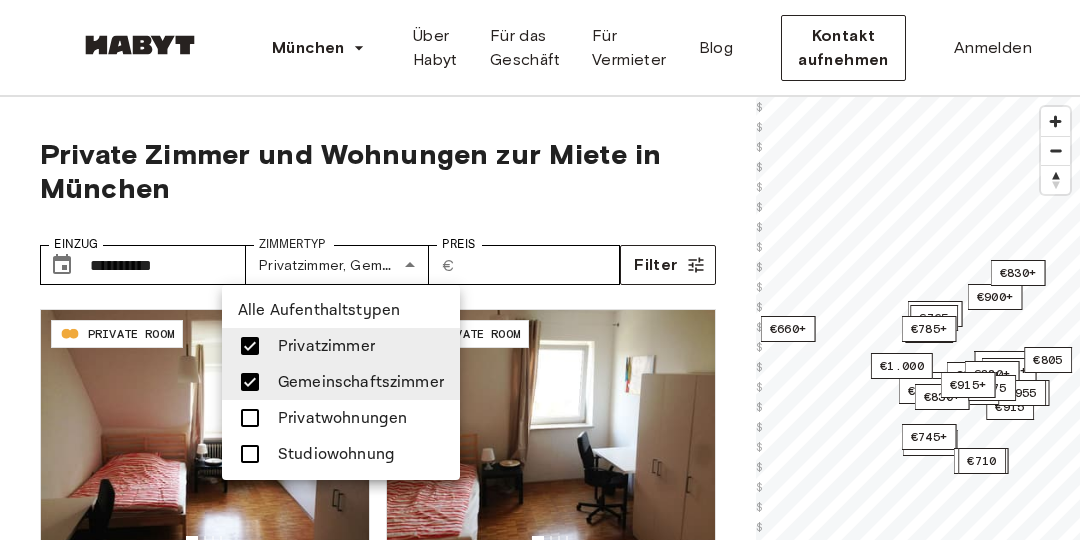 click at bounding box center (250, 382) 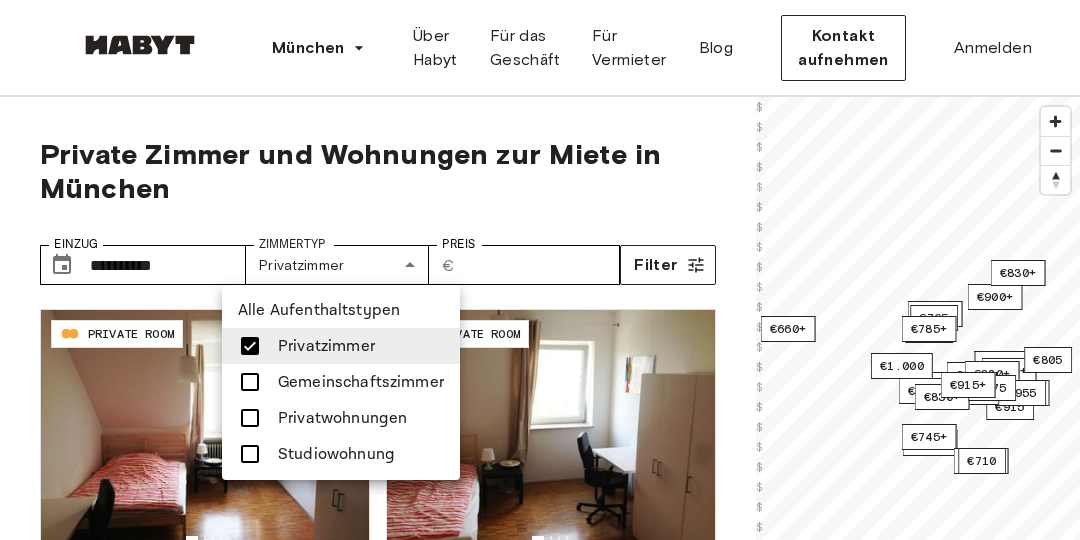 type on "**********" 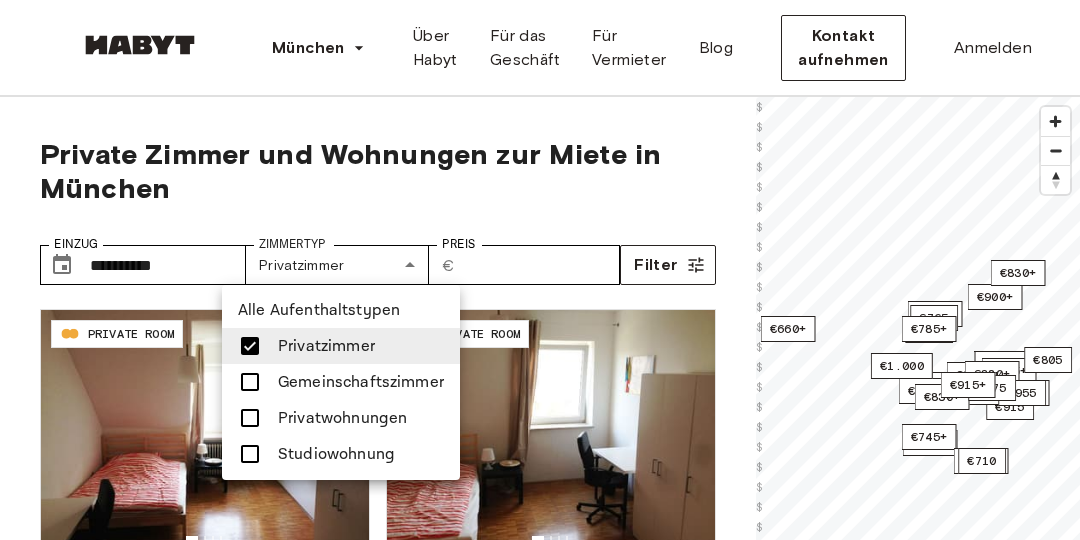 type 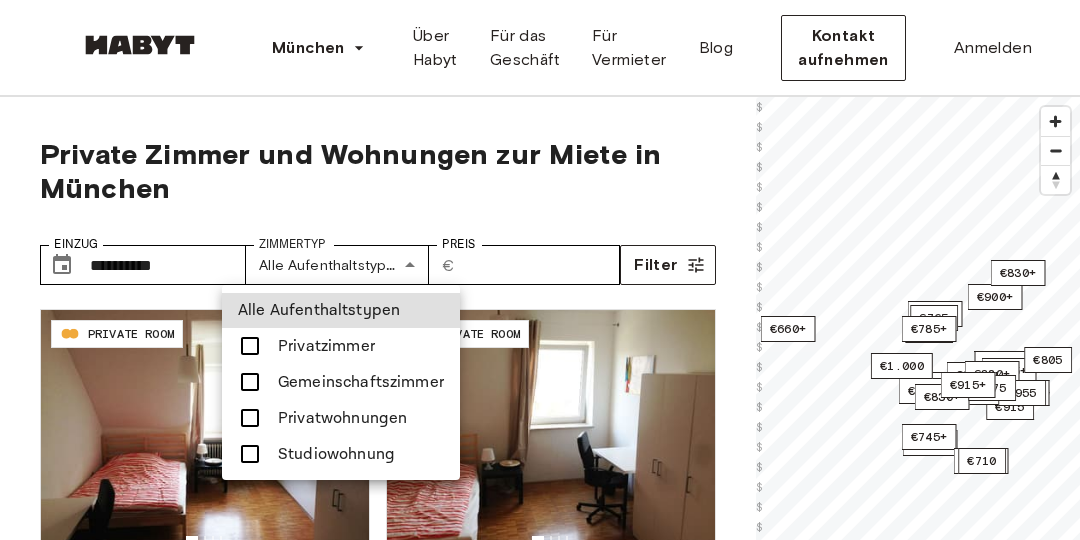 click on "Privatzimmer" at bounding box center [326, 346] 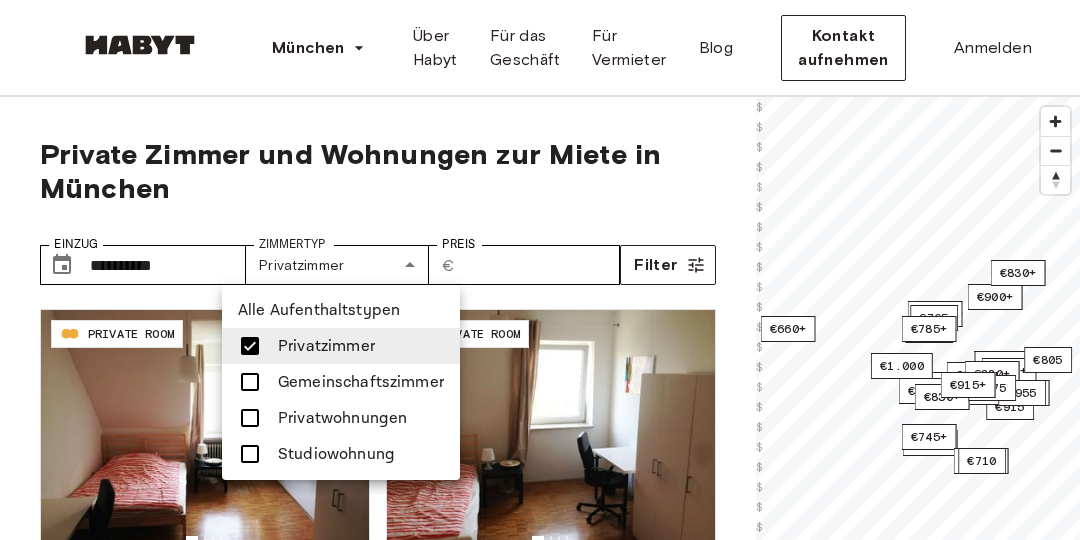 click at bounding box center [540, 270] 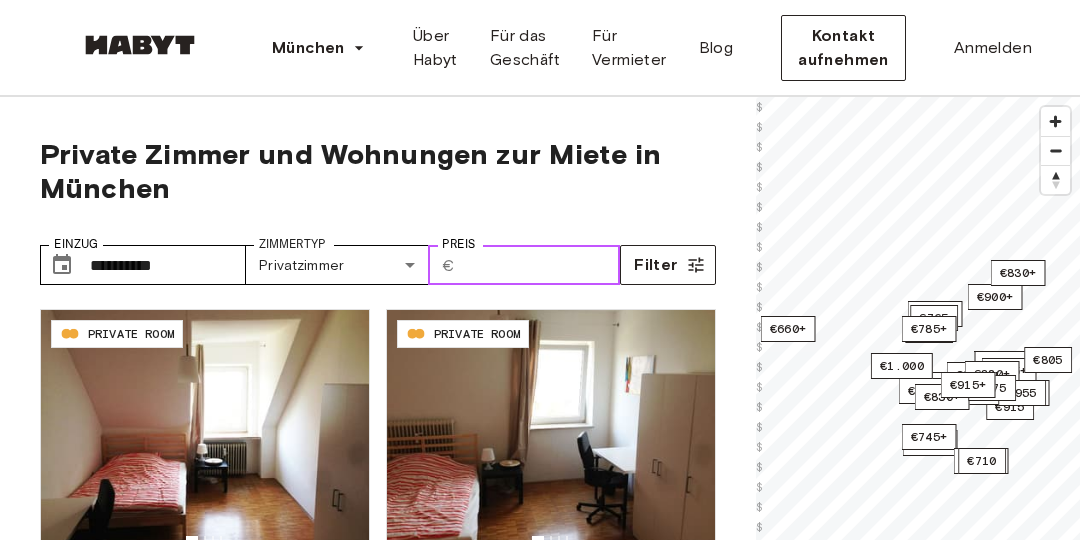 click on "Preis" at bounding box center [541, 265] 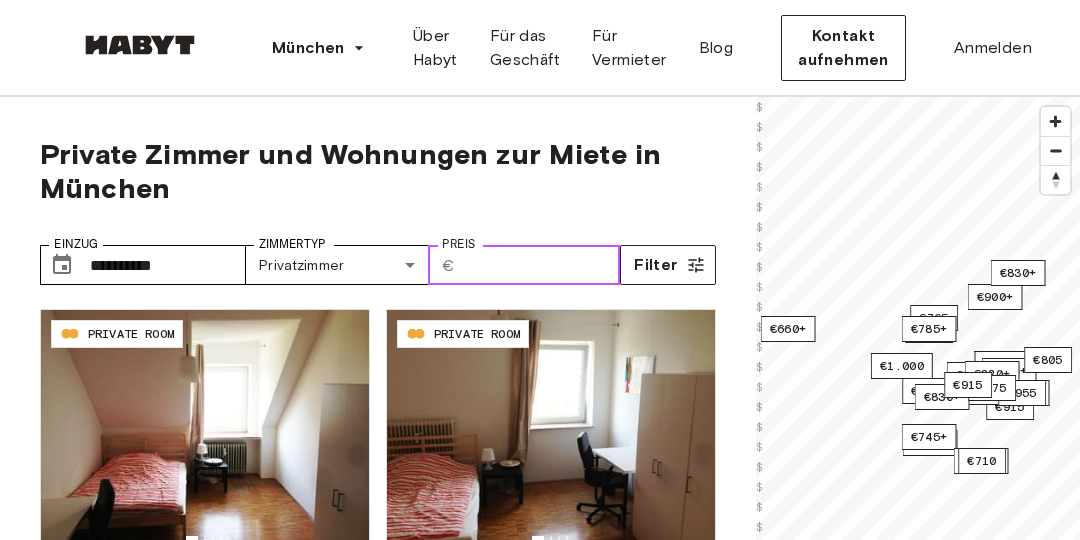 type on "****" 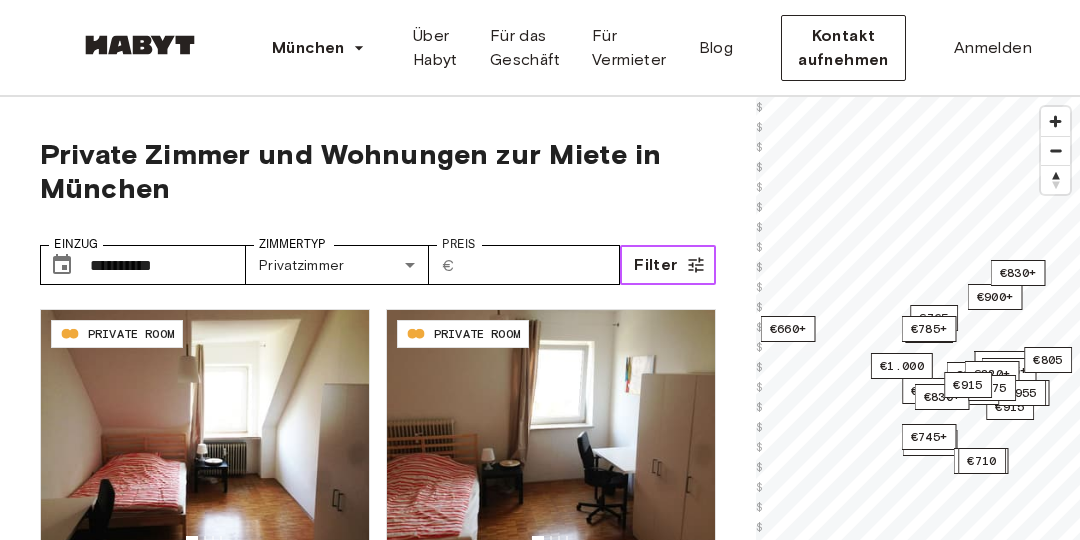 click 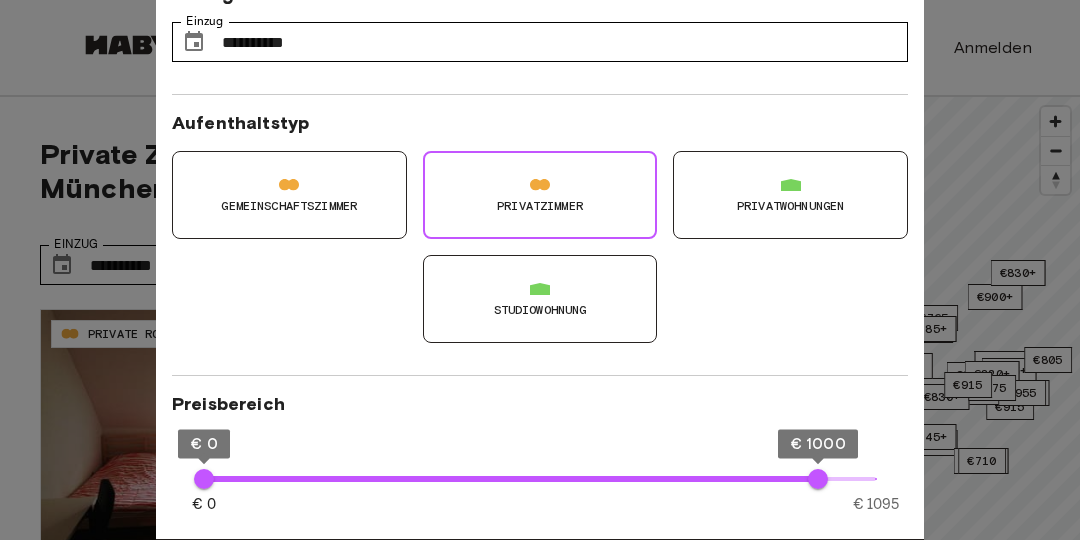 click on "Preisbereich € 0 € 1095 € 0 € 1000" at bounding box center [540, 465] 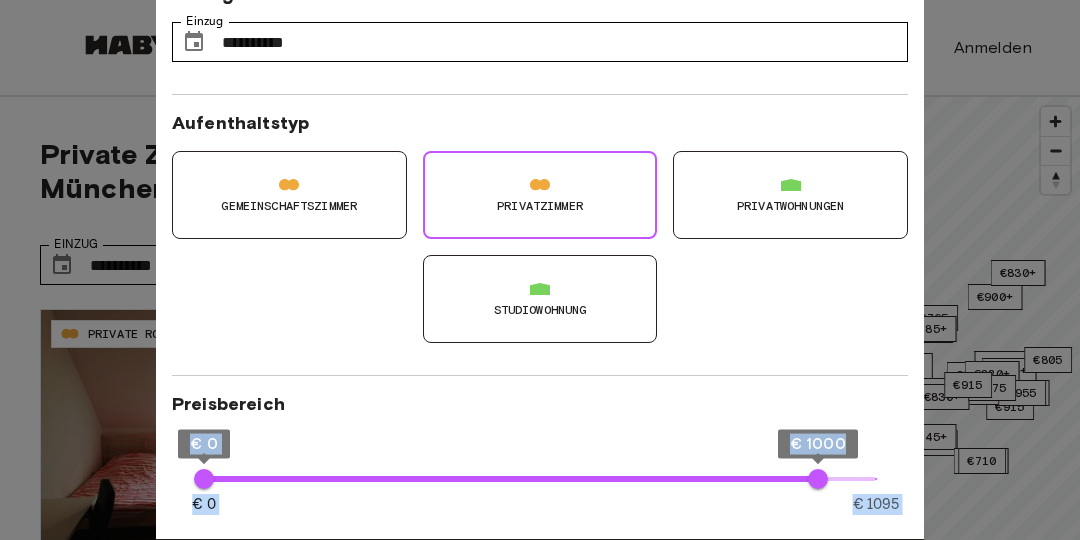 click on "Preisbereich € 0 € 1095 € 0 € 1000" at bounding box center (540, 465) 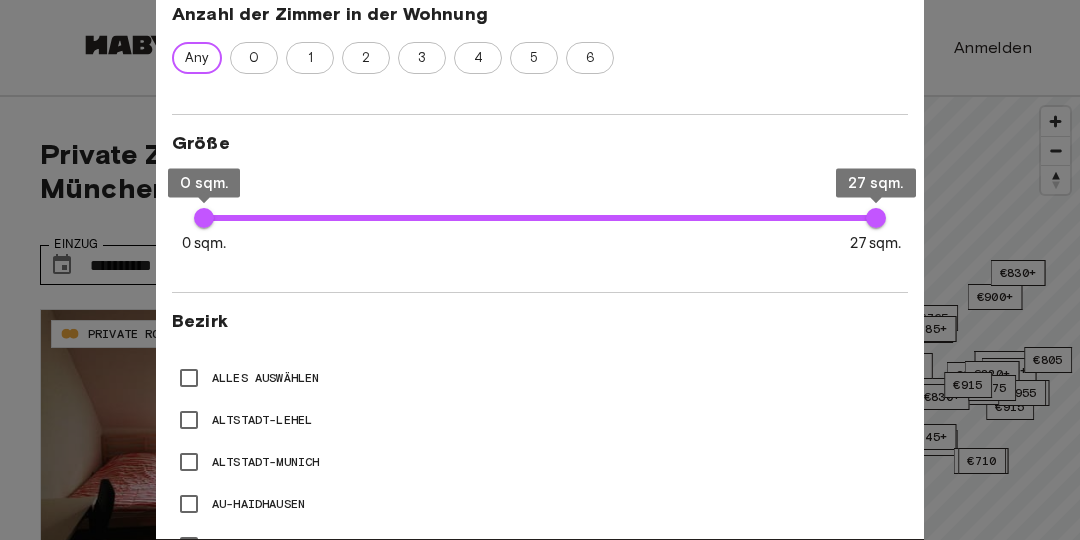 drag, startPoint x: 840, startPoint y: 523, endPoint x: 880, endPoint y: 558, distance: 53.15073 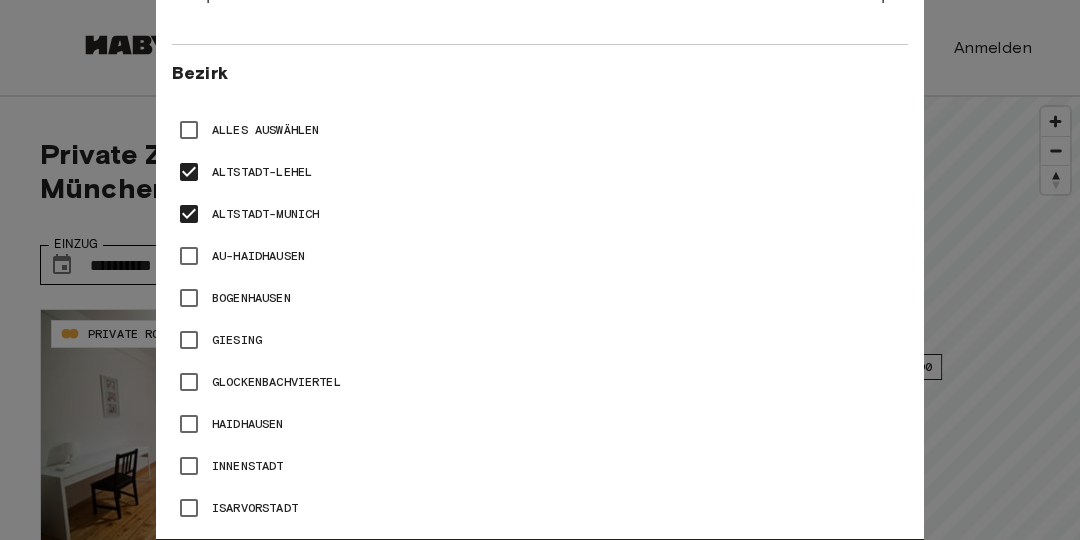 scroll, scrollTop: 820, scrollLeft: 0, axis: vertical 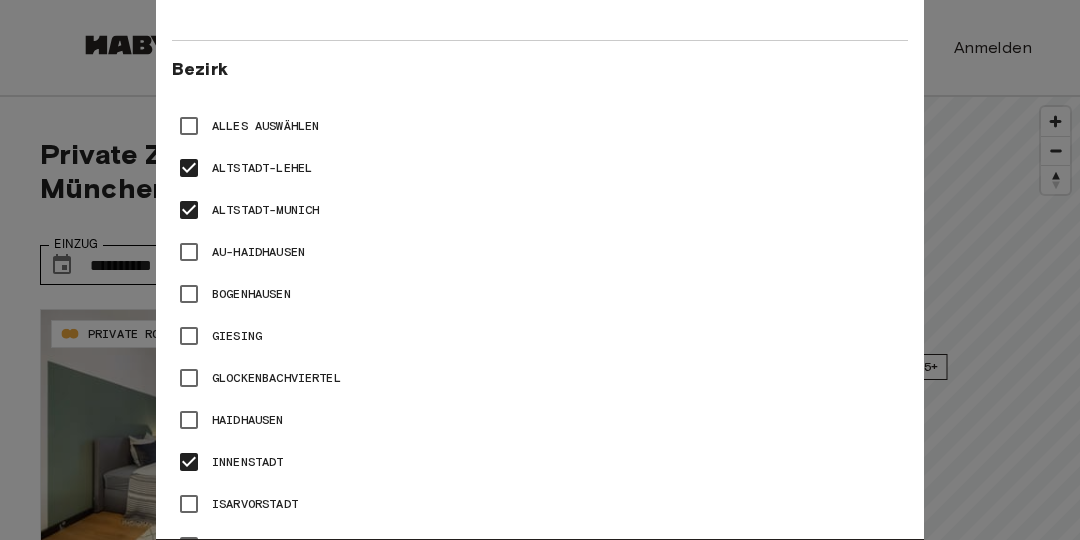 click on "Isarvorstadt" at bounding box center [540, 504] 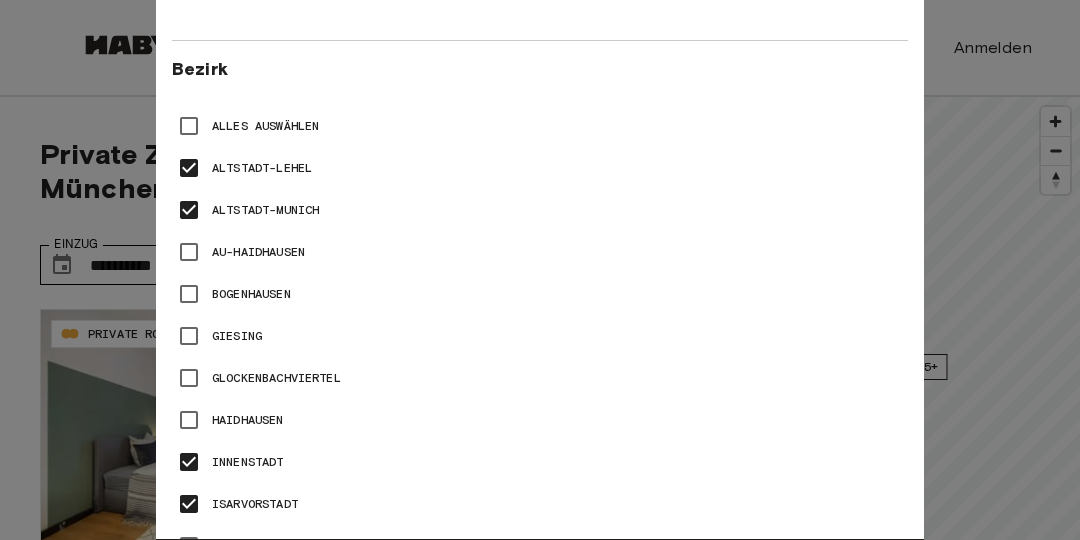 click on "Isarvorstadt" at bounding box center (540, 504) 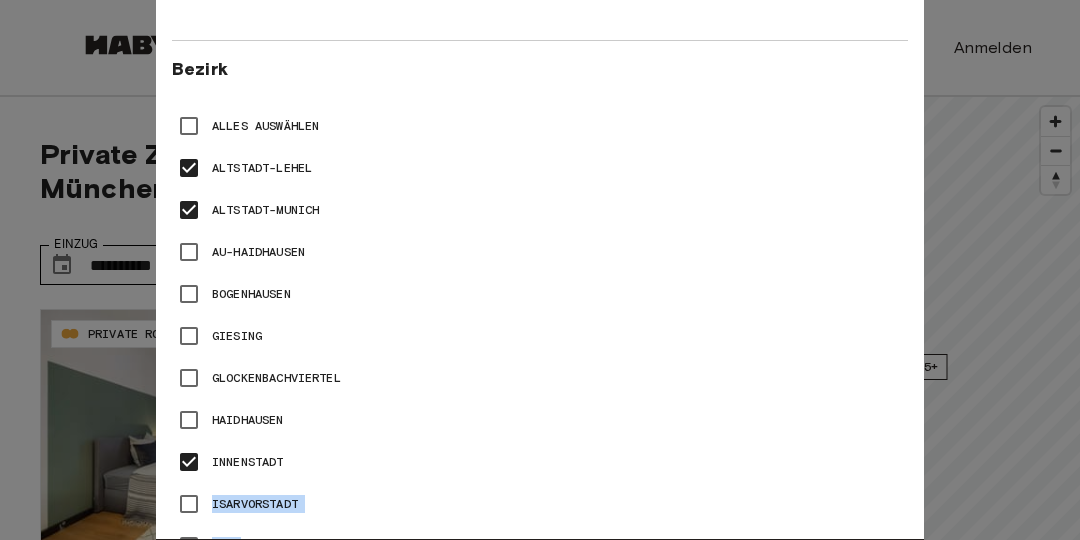 drag, startPoint x: 910, startPoint y: 528, endPoint x: 821, endPoint y: 447, distance: 120.34118 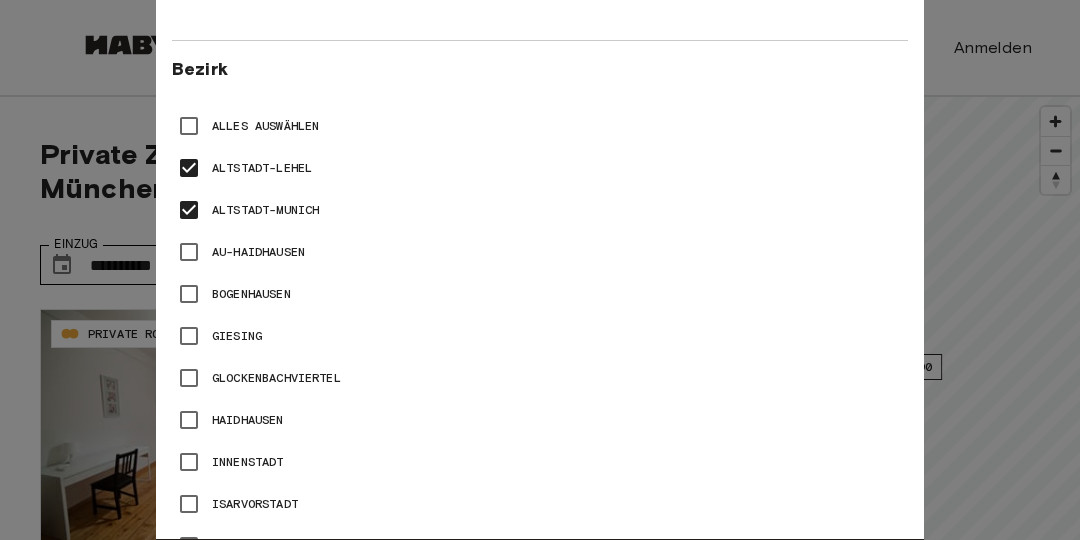 click on "Innenstadt" at bounding box center [248, 462] 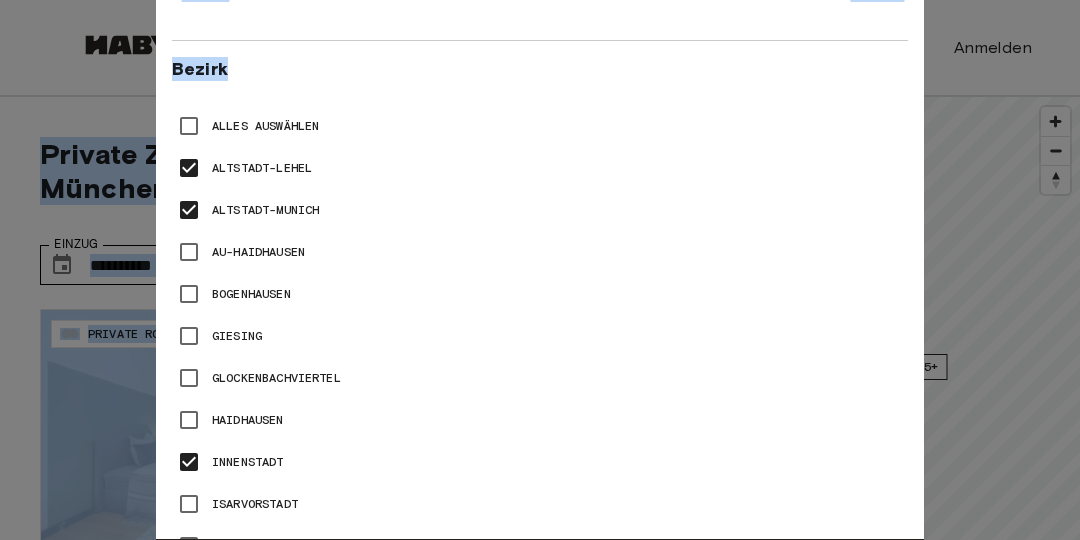 drag, startPoint x: 717, startPoint y: 43, endPoint x: 739, endPoint y: -87, distance: 131.8484 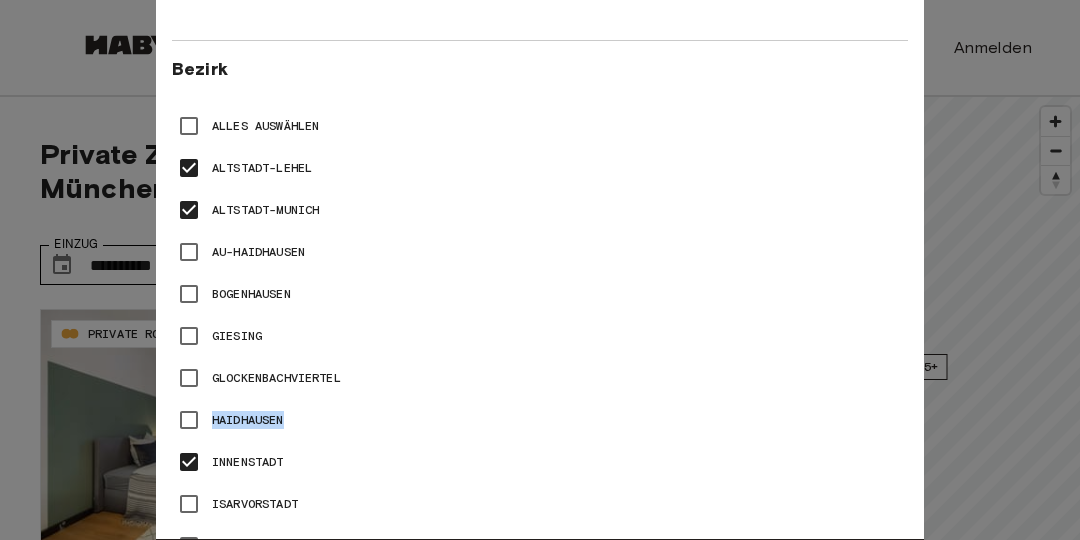 drag, startPoint x: 707, startPoint y: 362, endPoint x: 706, endPoint y: 398, distance: 36.013885 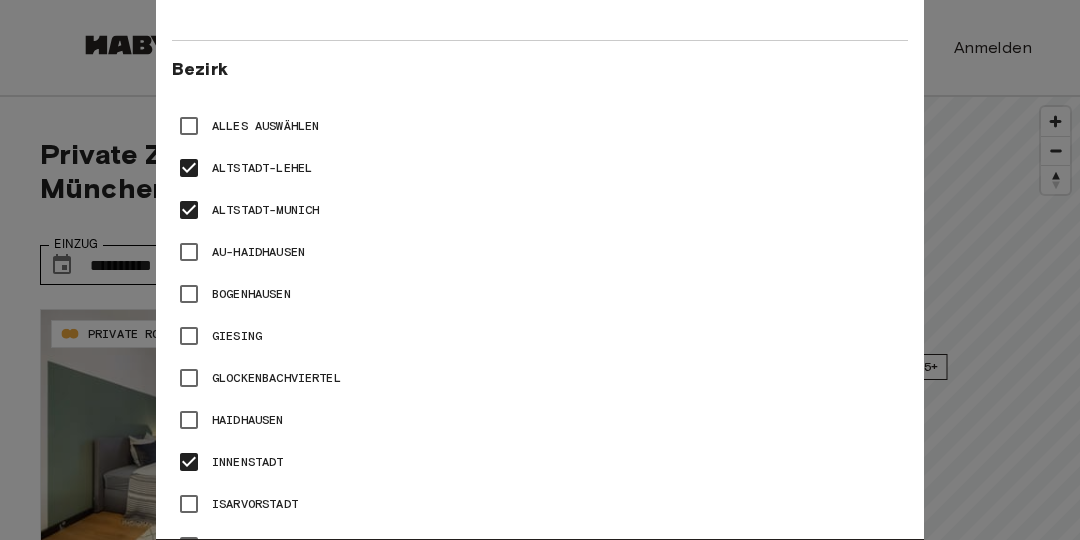 click on "Isarvorstadt" at bounding box center (540, 504) 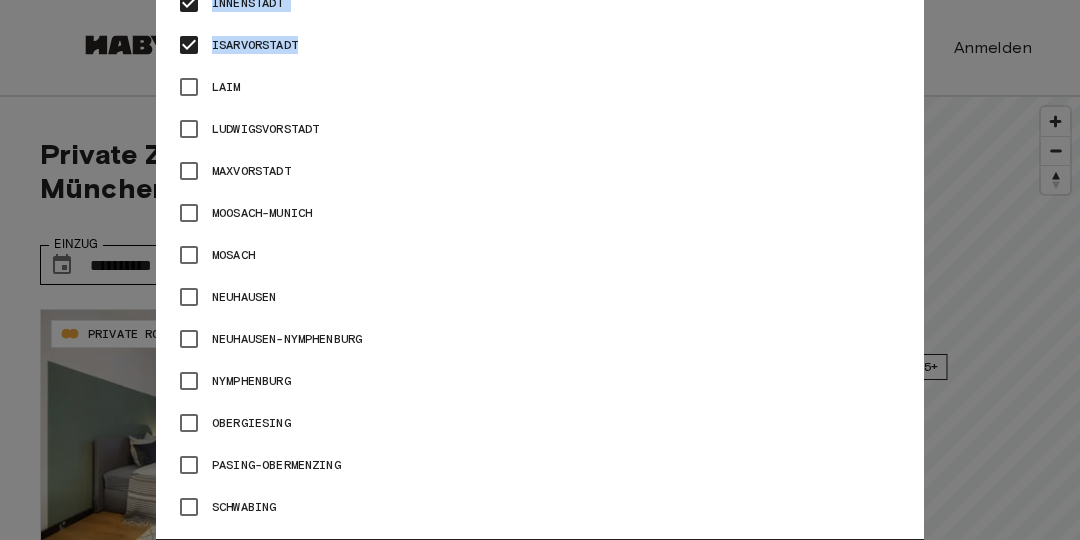 scroll, scrollTop: 1431, scrollLeft: 0, axis: vertical 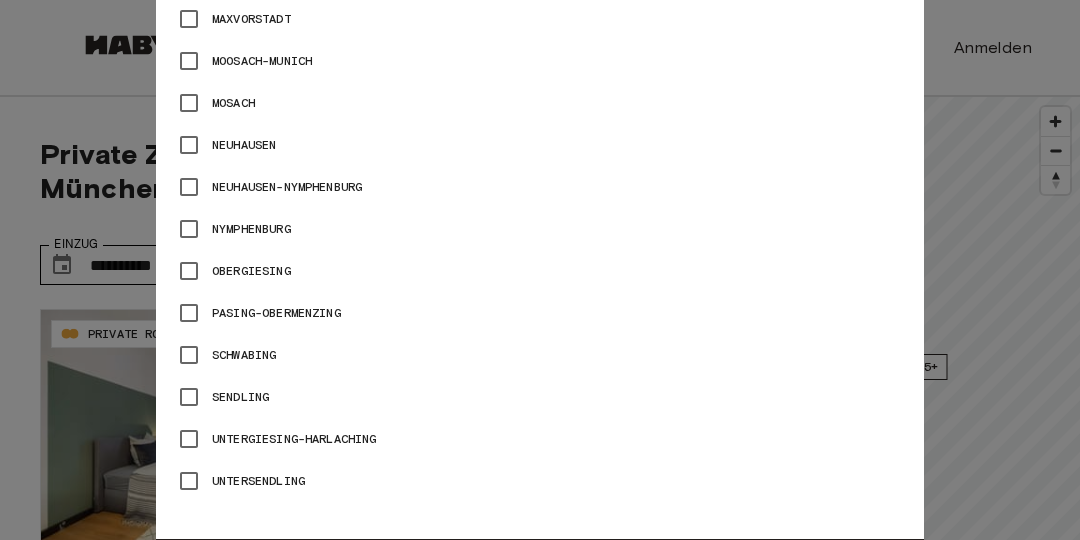 drag, startPoint x: 765, startPoint y: 520, endPoint x: 710, endPoint y: 342, distance: 186.30351 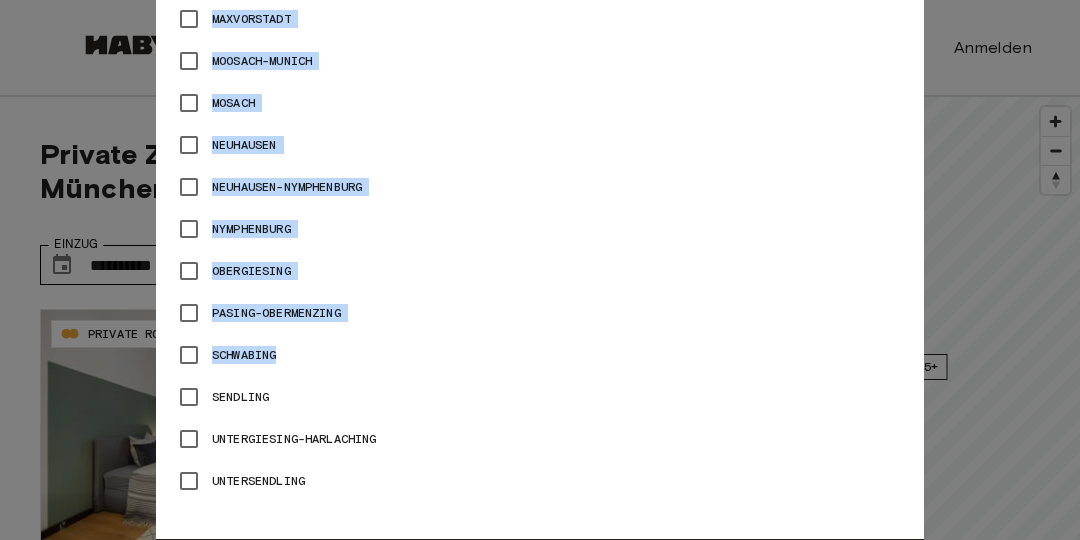 click on "Neuhausen" at bounding box center [540, 145] 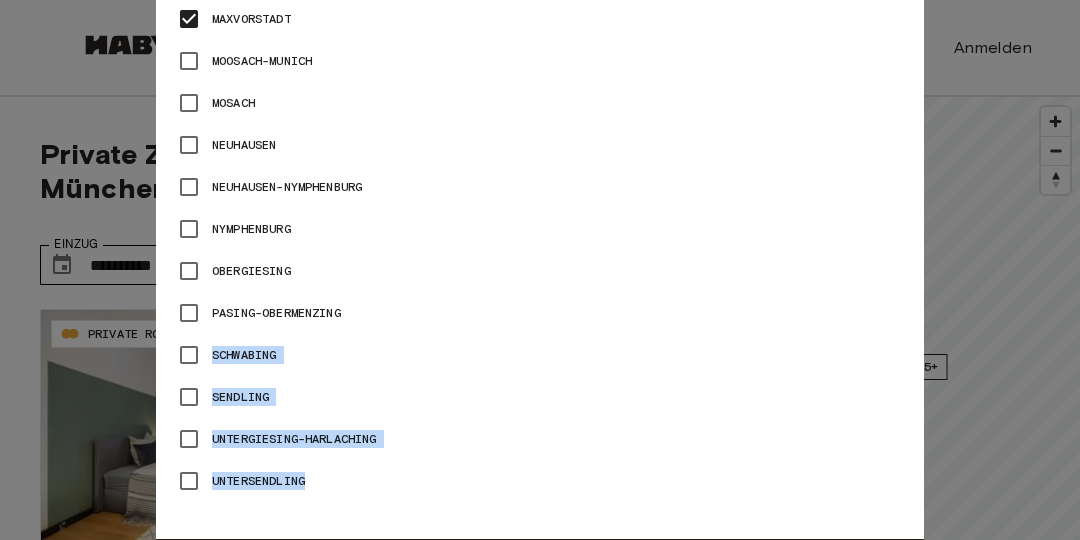 drag, startPoint x: 740, startPoint y: 507, endPoint x: 700, endPoint y: 290, distance: 220.65584 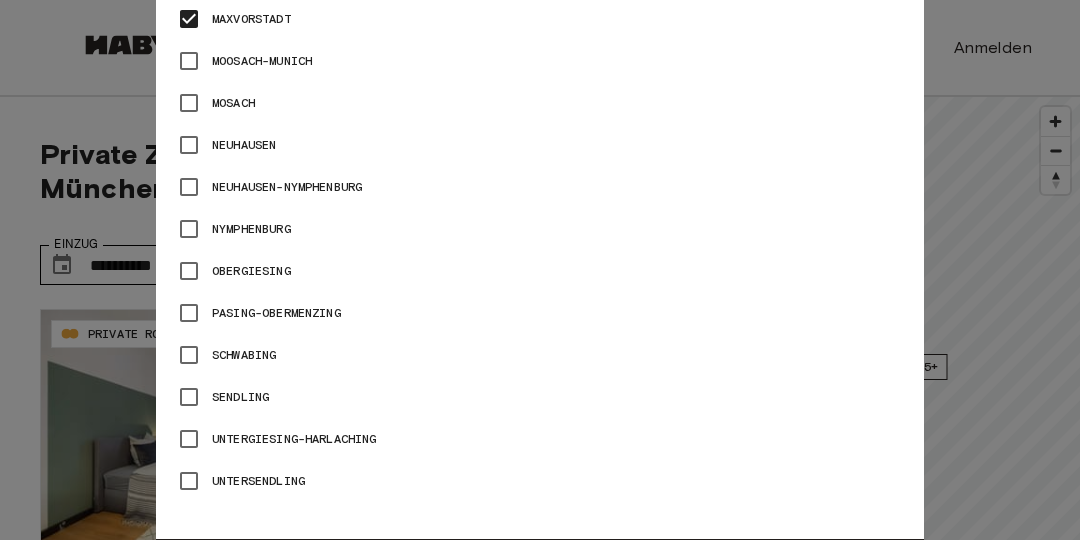 drag, startPoint x: 688, startPoint y: 8, endPoint x: 688, endPoint y: -4, distance: 12 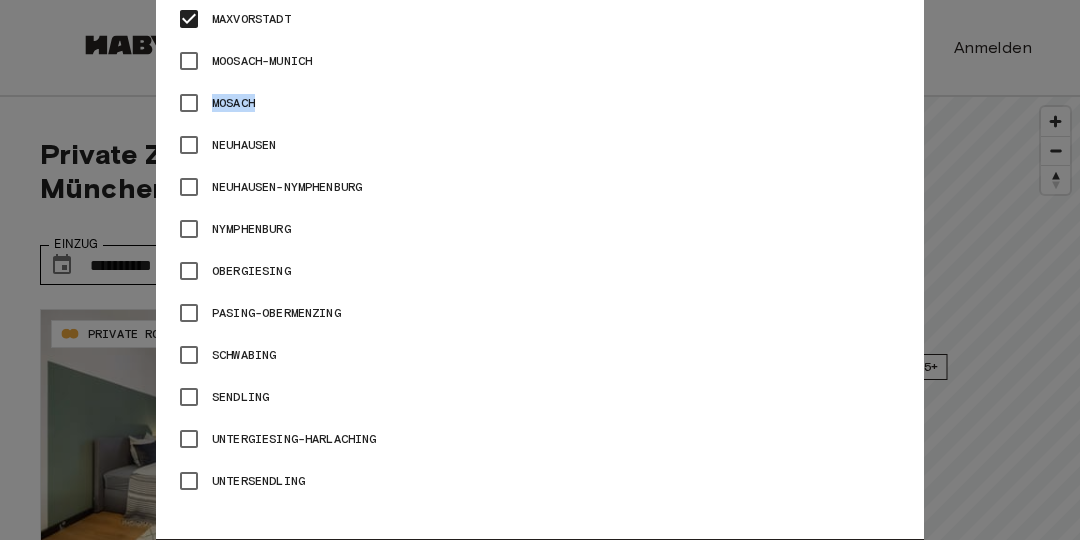 drag, startPoint x: 648, startPoint y: 48, endPoint x: 613, endPoint y: 93, distance: 57.00877 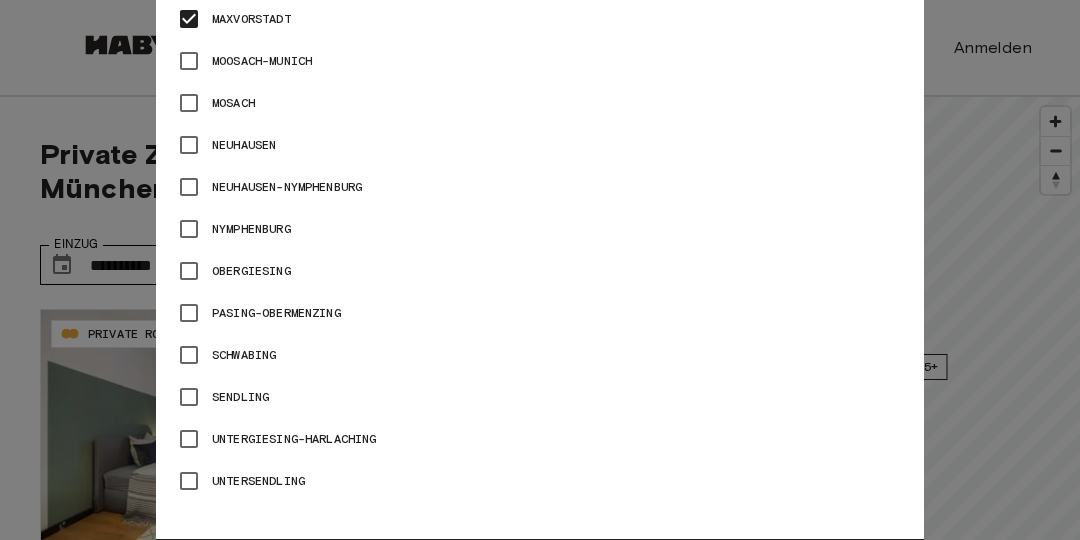 click on "Alles auswählen Altstadt-Lehel Altstadt-[CITY] Au-Haidhausen Bogenhausen Giesing Glockenbachviertel Haidhausen Innenstadt Isarvorstadt Laim Ludwigsvorstadt Maxvorstadt Moosach-[CITY] Mosach Neuhausen Neuhausen-Nymphenburg Nymphenburg Obergiesing Pasing-Obermenzing Schwabing Sendling Untergiesing-Harlaching Untersendling" at bounding box center [540, -14] 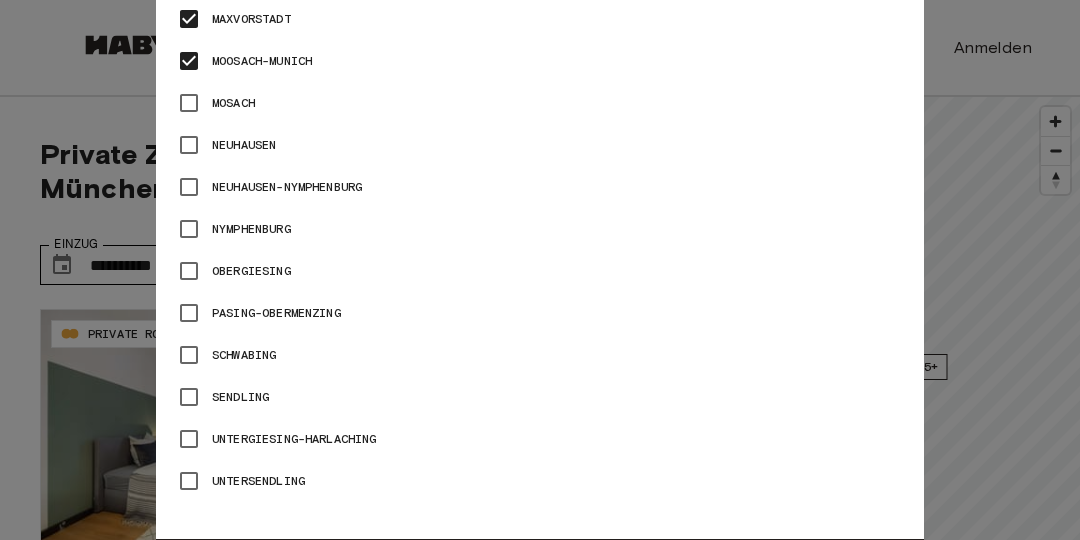 click on "Moosach-Munich" at bounding box center (540, 61) 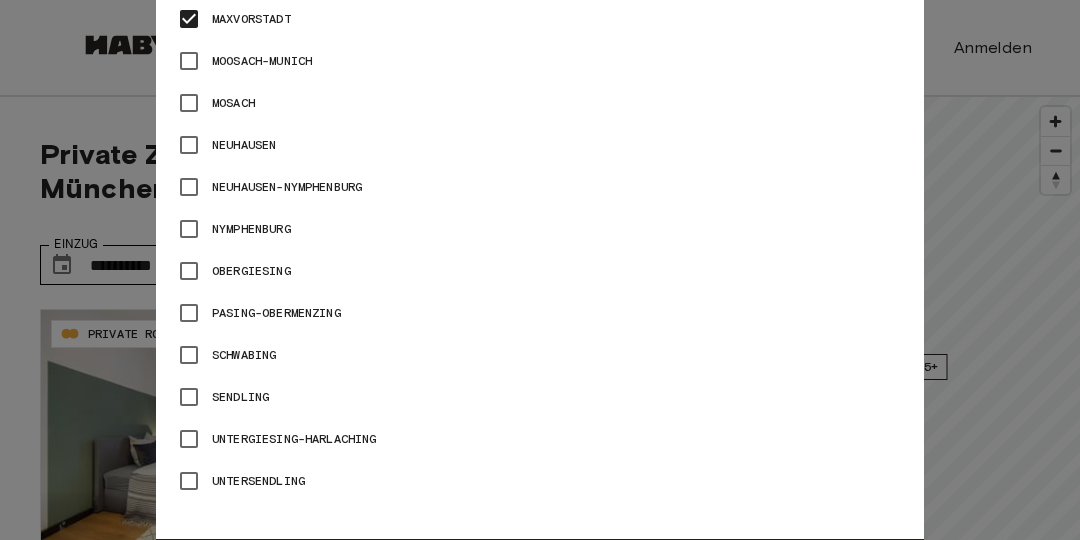 click at bounding box center (540, 270) 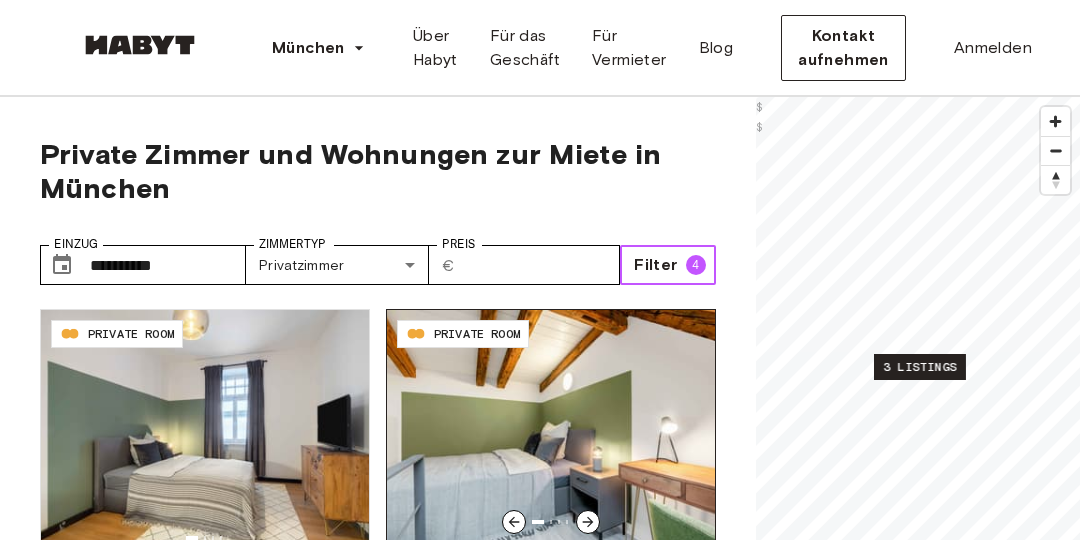 type 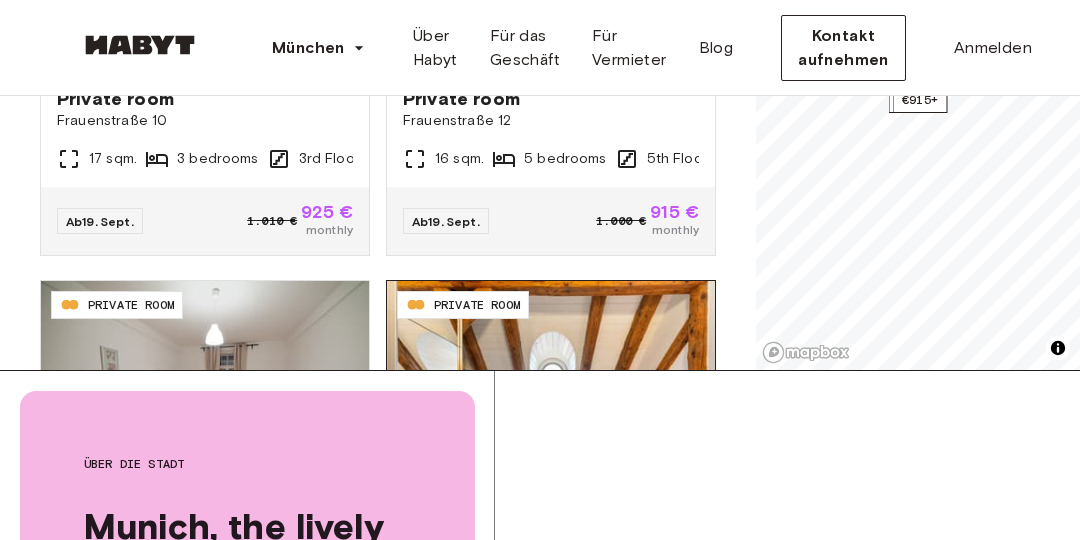 scroll, scrollTop: 519, scrollLeft: 0, axis: vertical 